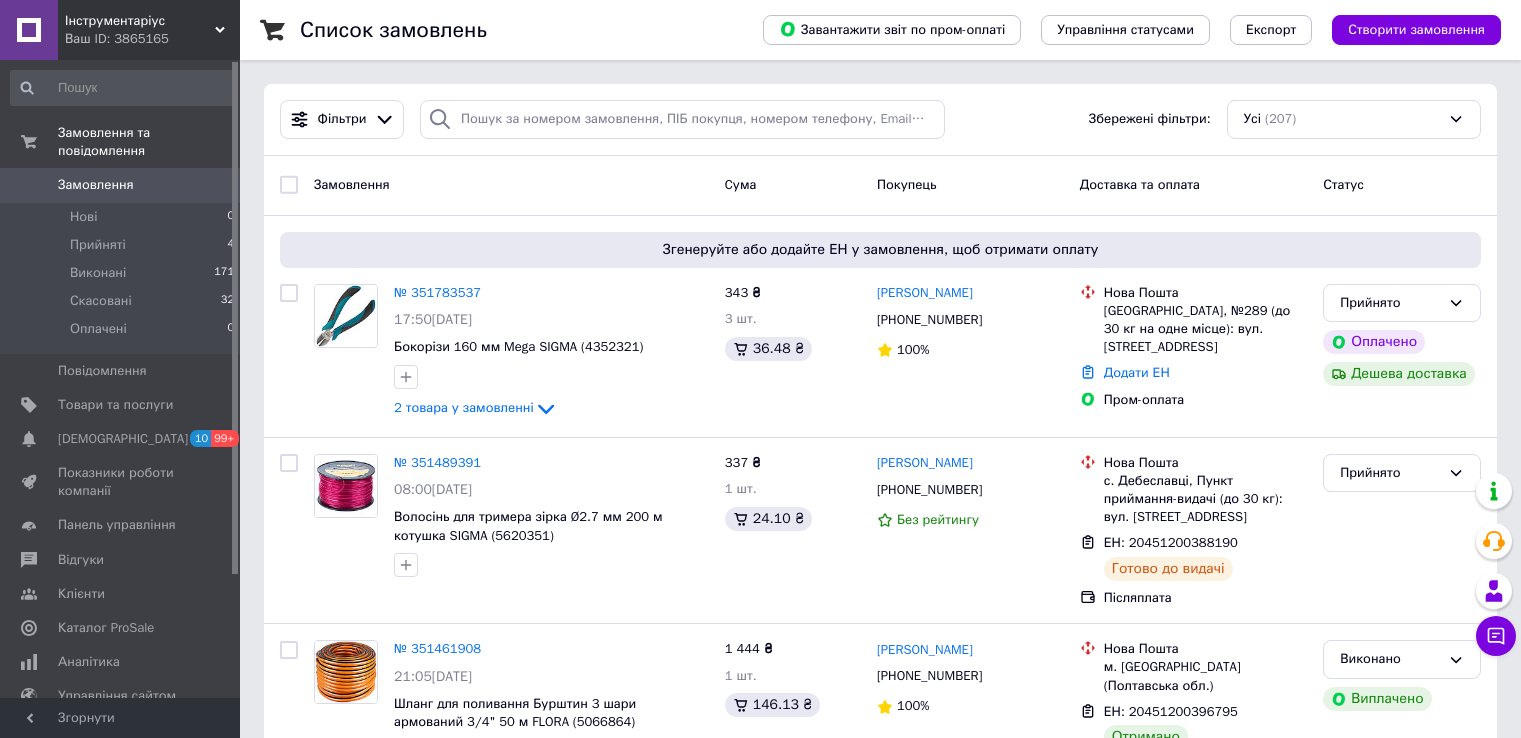 scroll, scrollTop: 59, scrollLeft: 0, axis: vertical 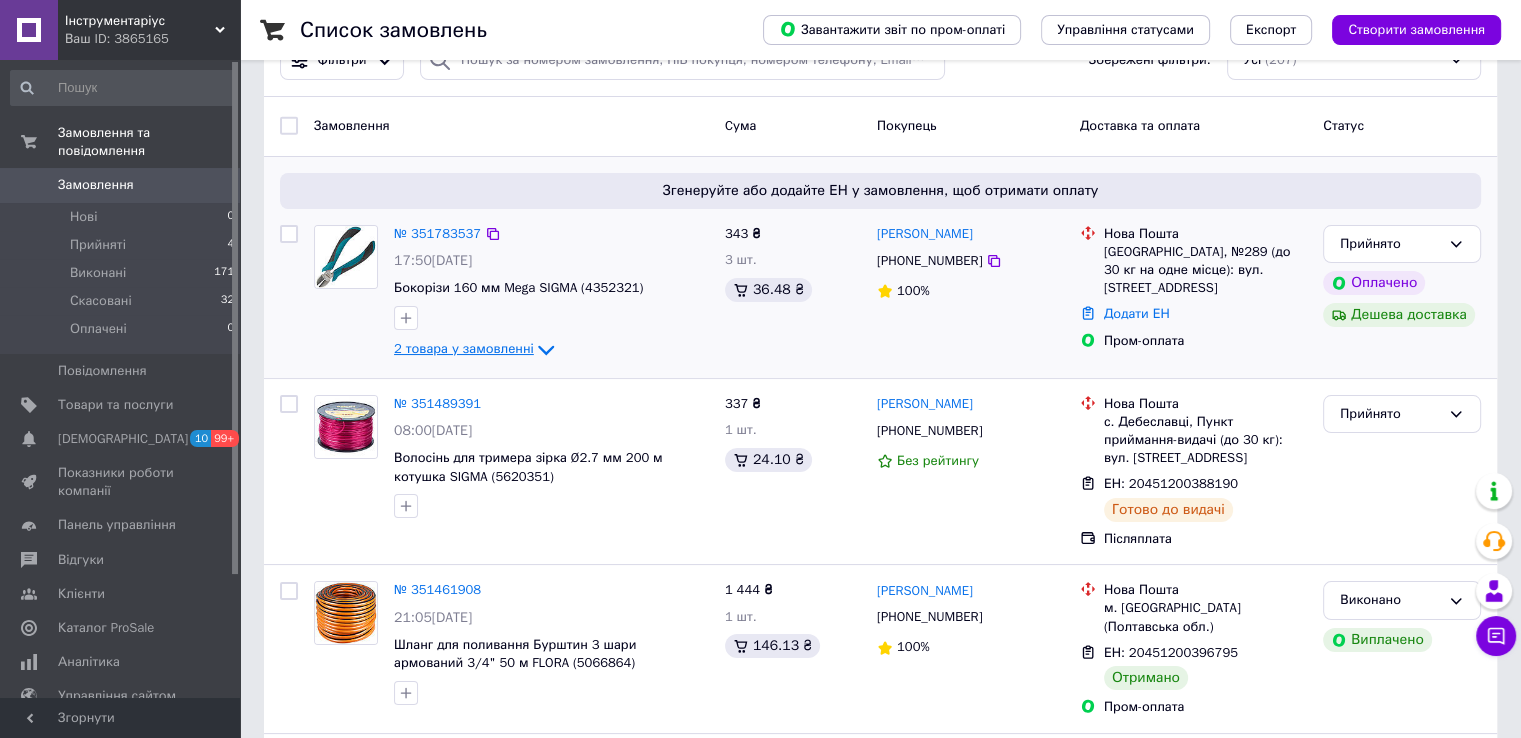 click 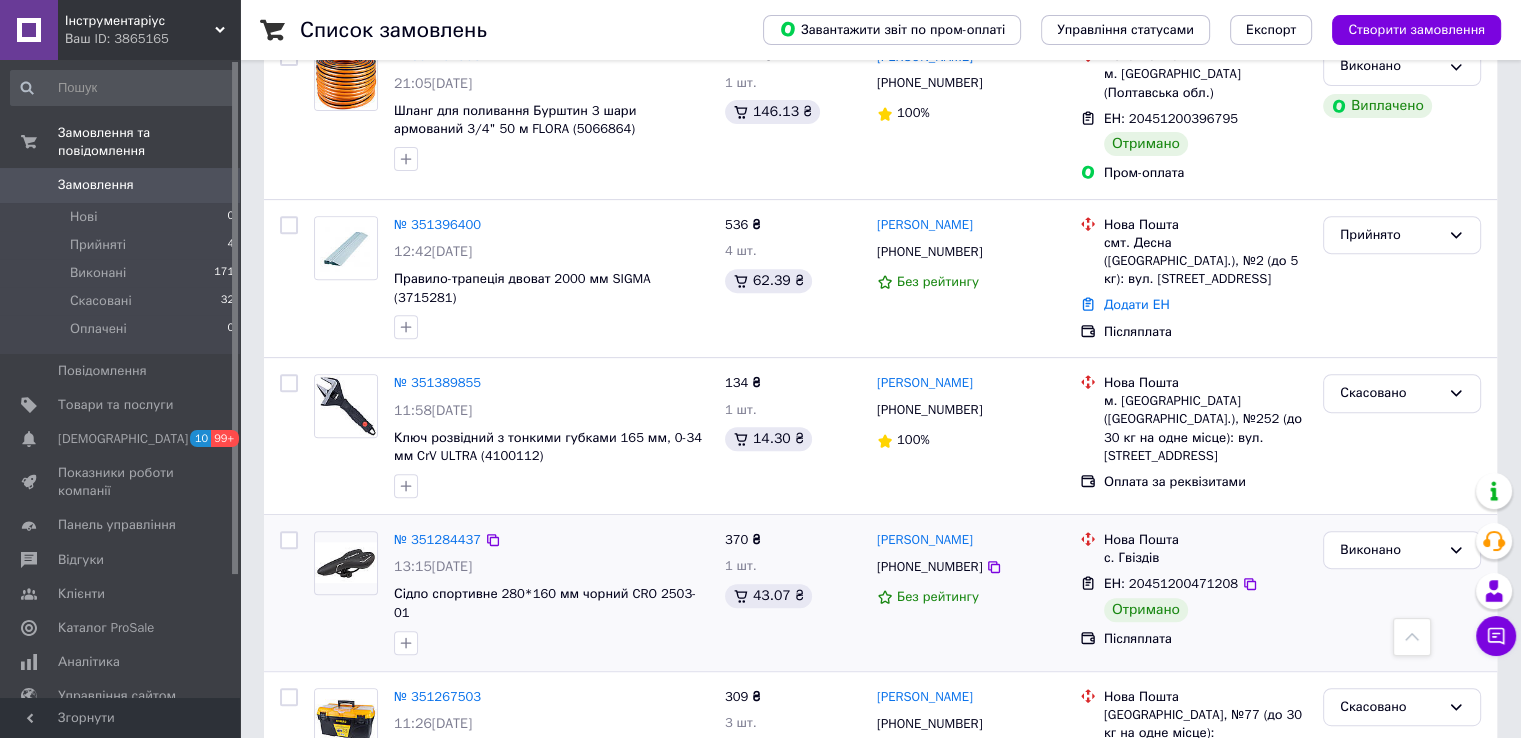 scroll, scrollTop: 659, scrollLeft: 0, axis: vertical 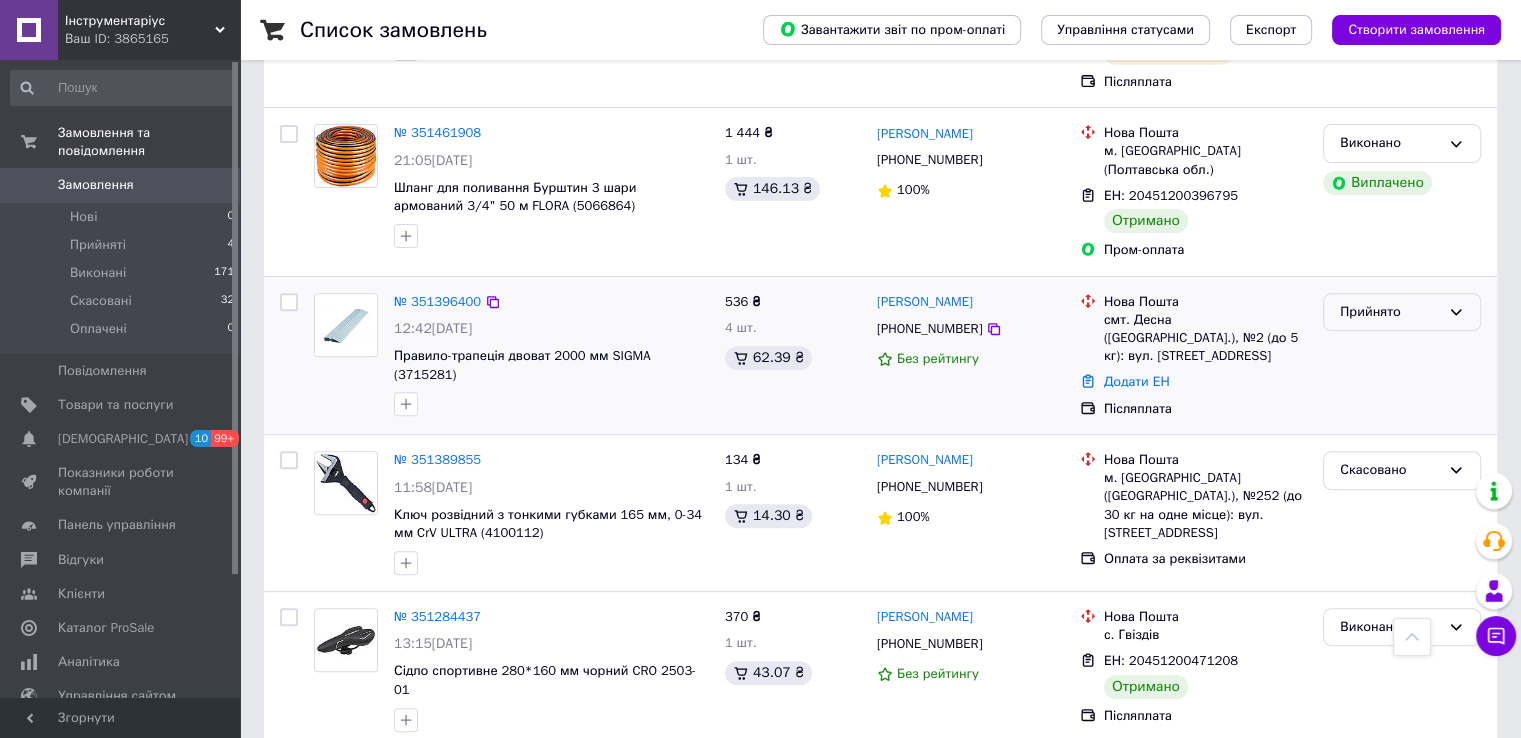 click on "Прийнято" at bounding box center [1390, 312] 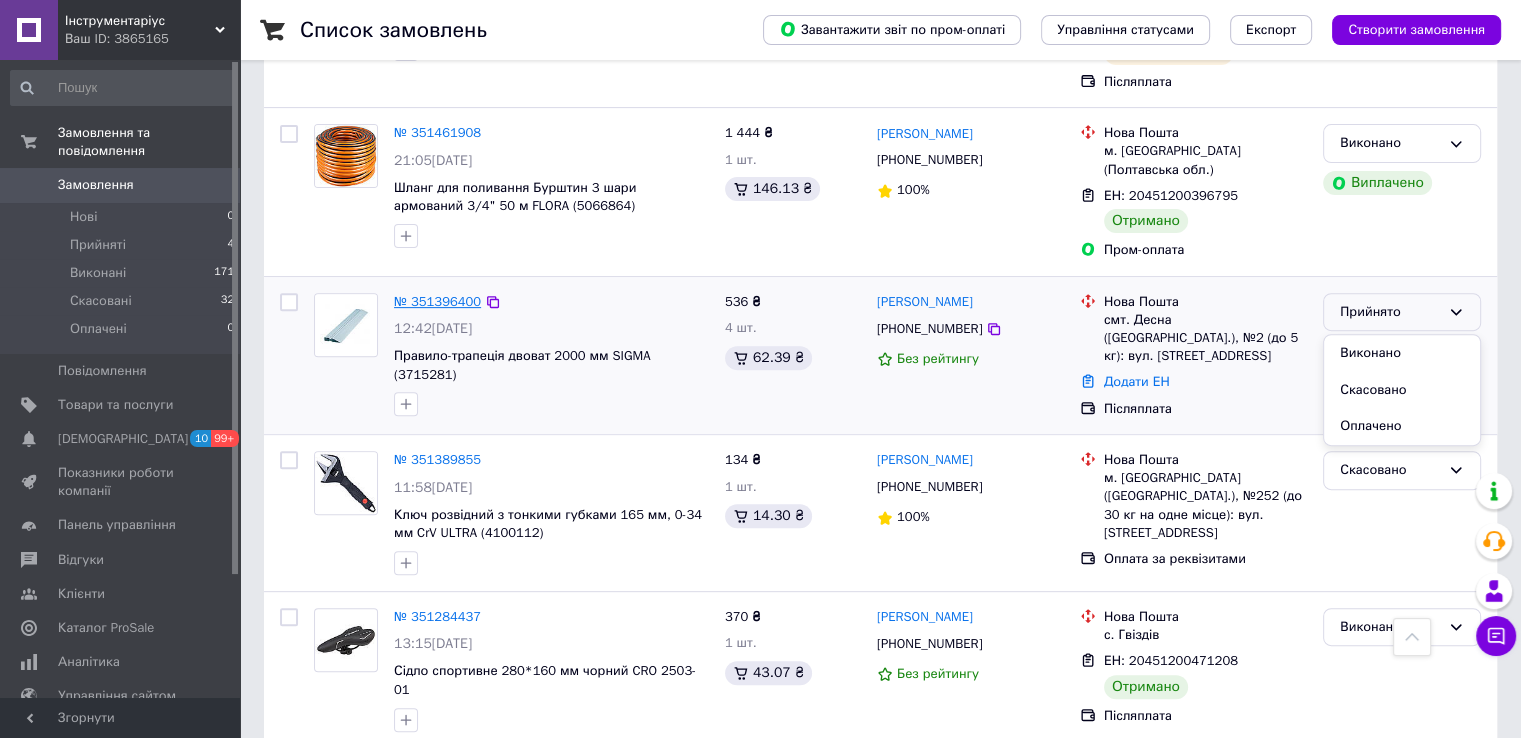click on "№ 351396400" at bounding box center (437, 301) 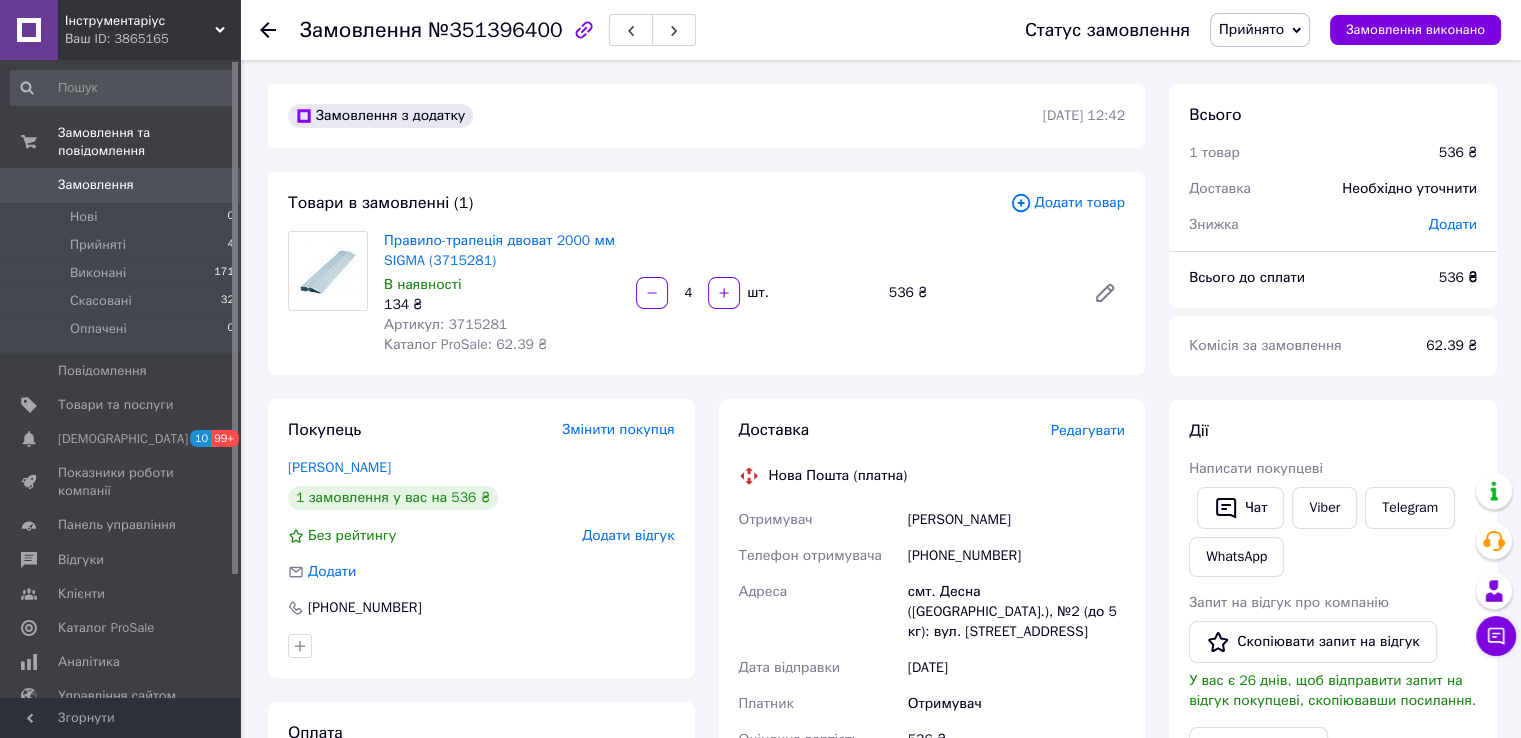 click on "Прийнято" at bounding box center (1251, 29) 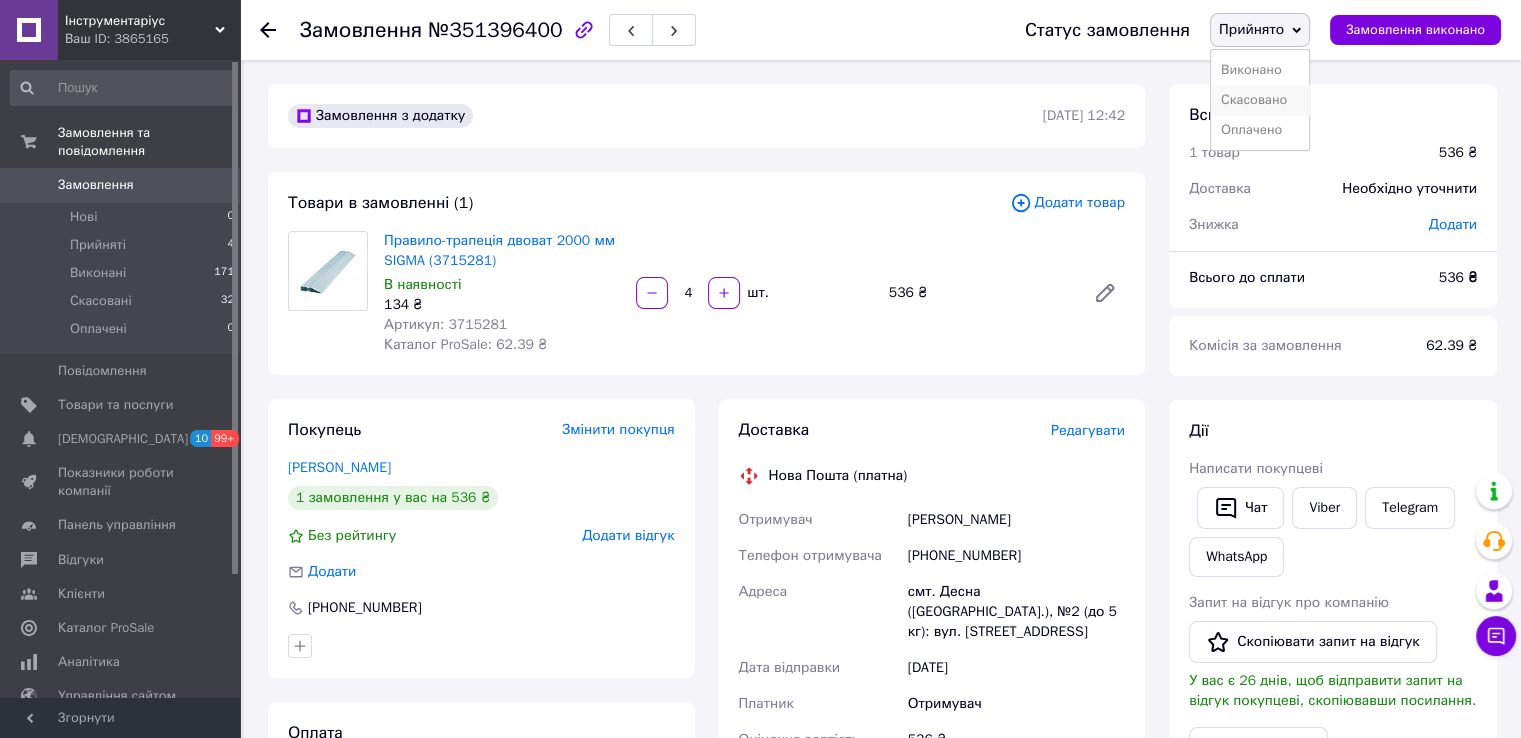 click on "Скасовано" at bounding box center (1260, 100) 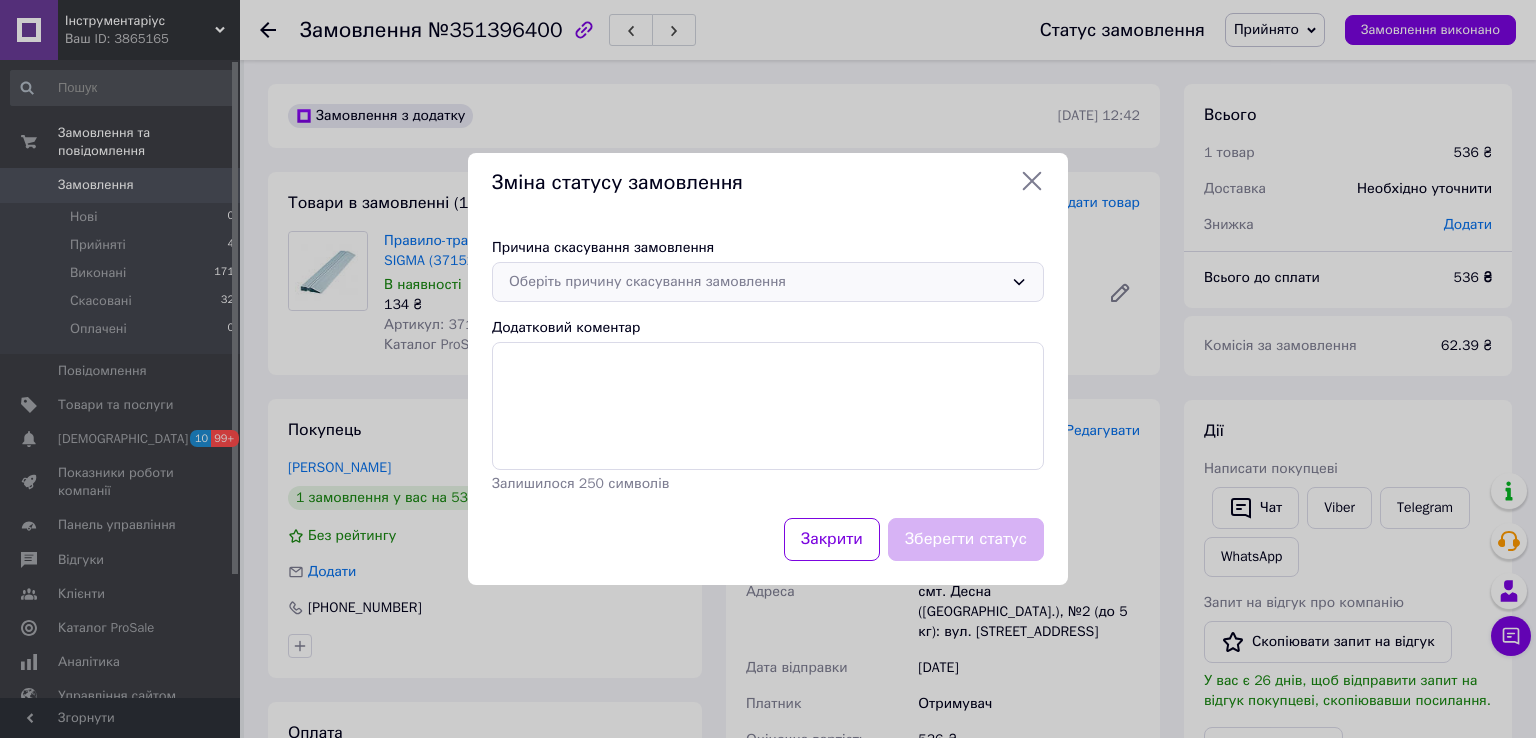 click on "Оберіть причину скасування замовлення" at bounding box center [756, 282] 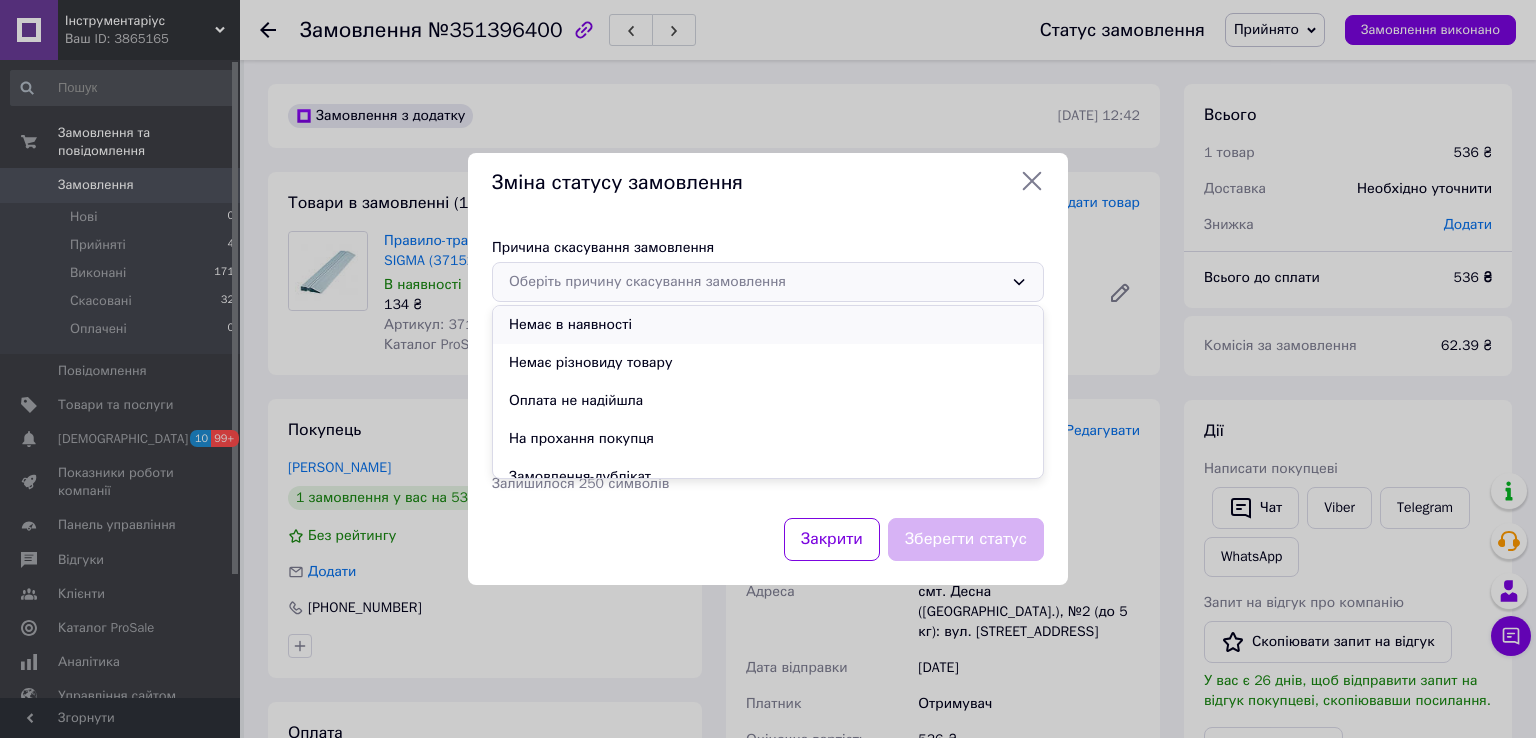 click on "Немає в наявності" at bounding box center (768, 325) 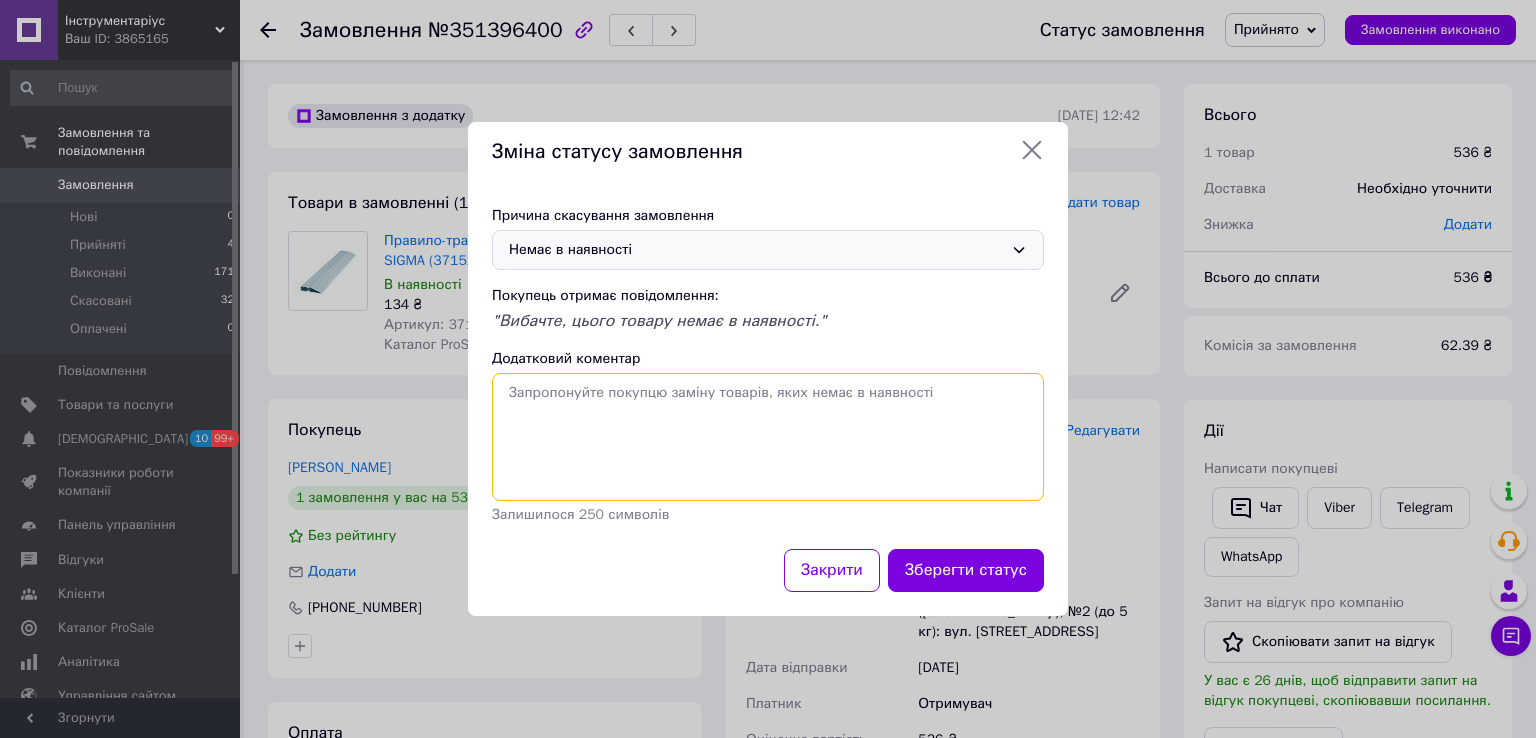 click on "Додатковий коментар" at bounding box center (768, 437) 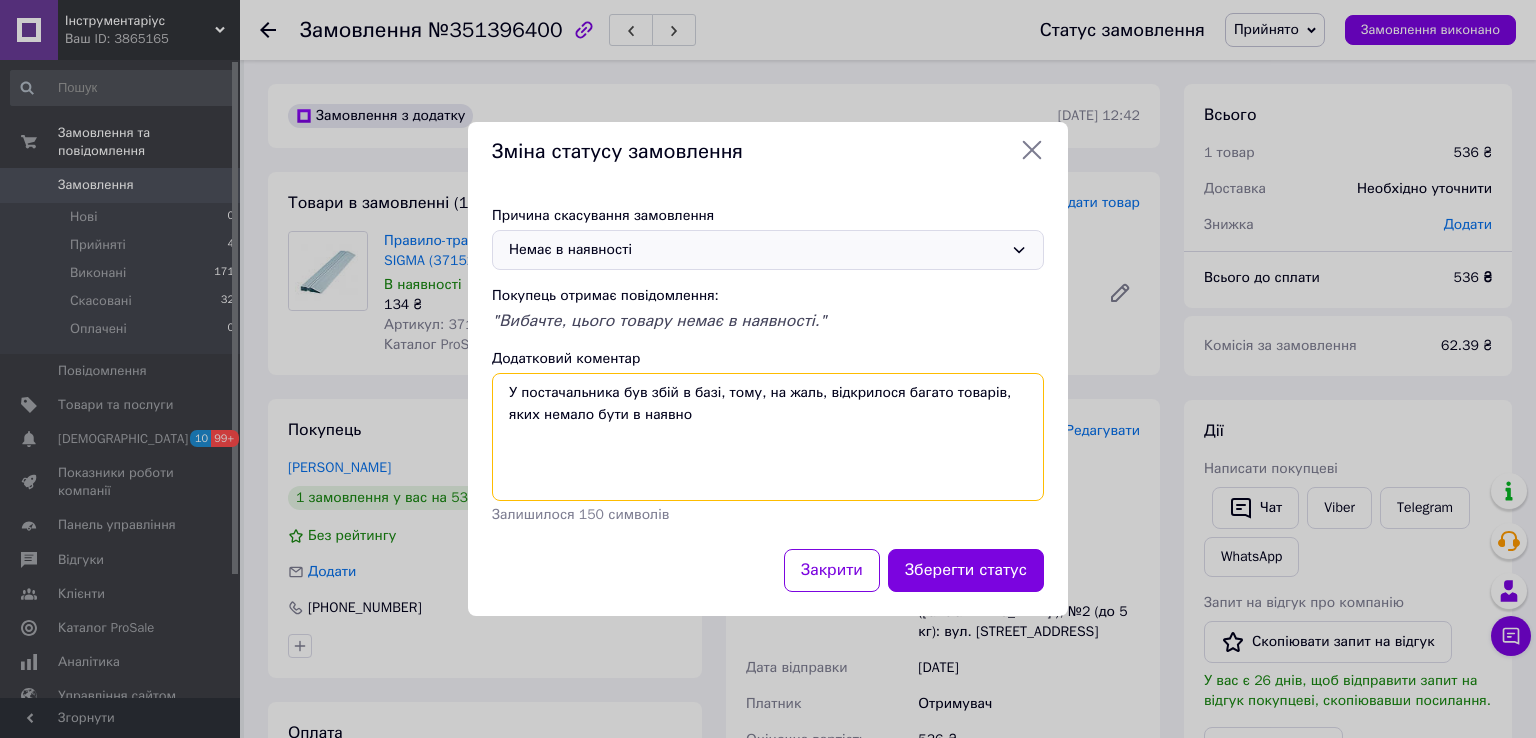 click on "У постачальника був збій в базі, тому, на жаль, відкрилося багато товарів, яких немало бути в наявно" at bounding box center (768, 437) 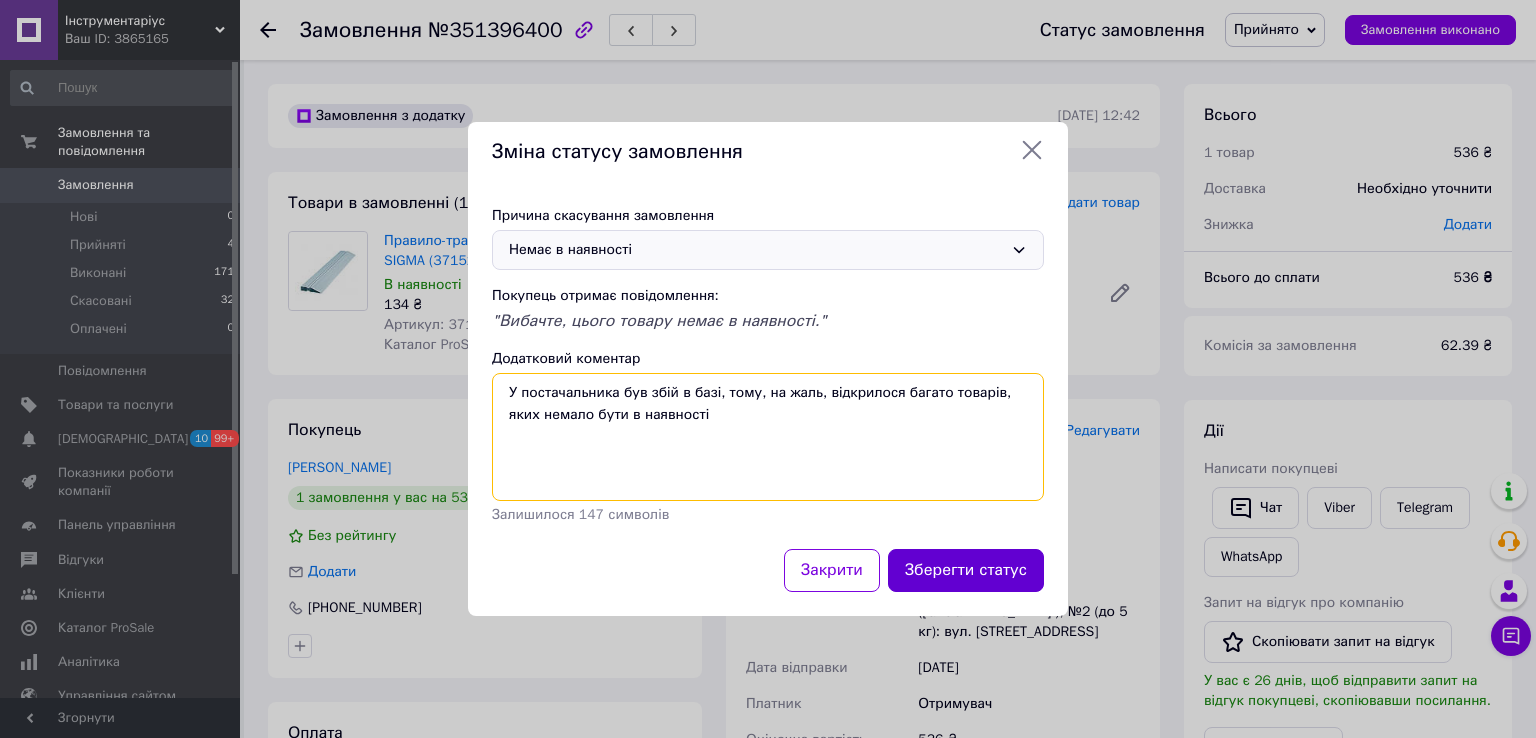 type on "У постачальника був збій в базі, тому, на жаль, відкрилося багато товарів, яких немало бути в наявності" 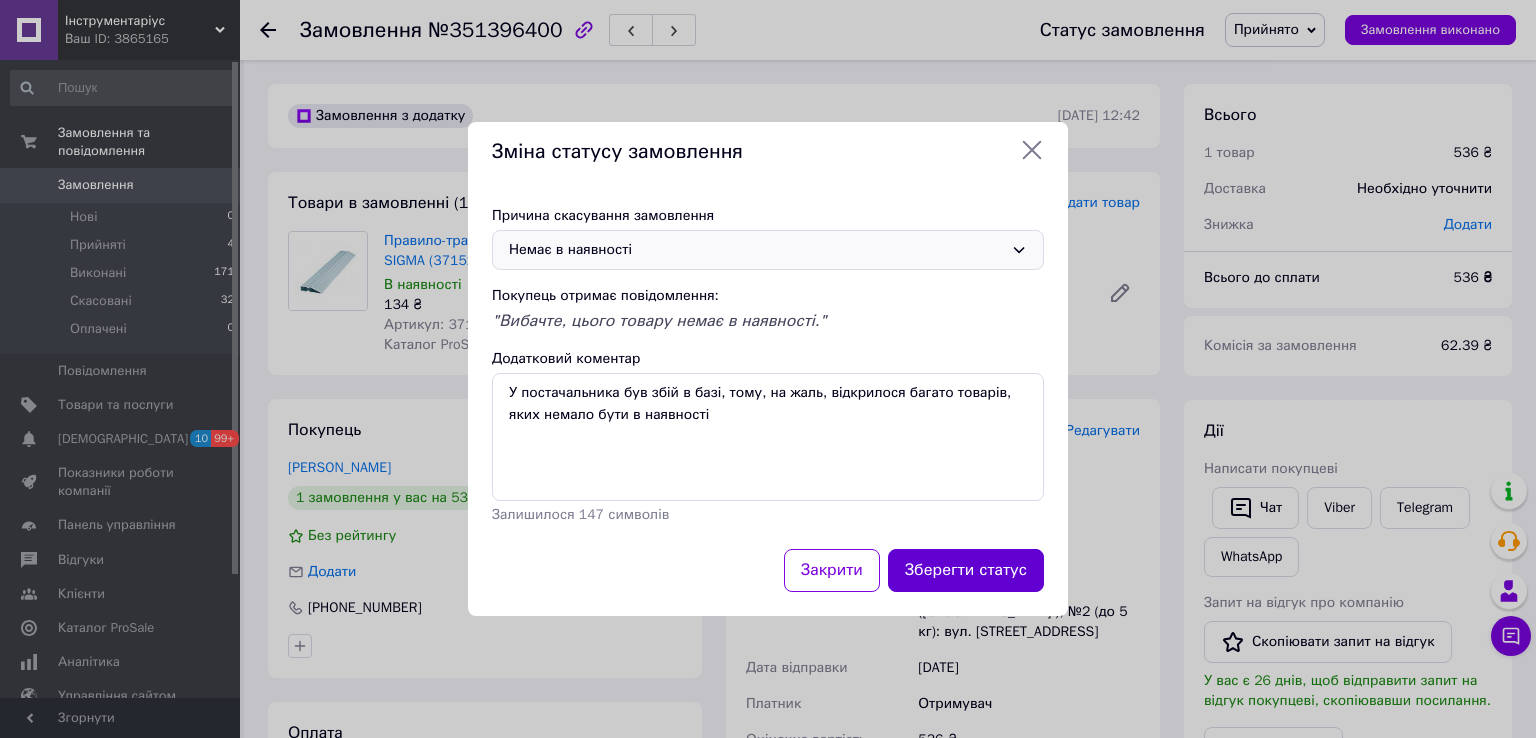 click on "Зберегти статус" at bounding box center (966, 570) 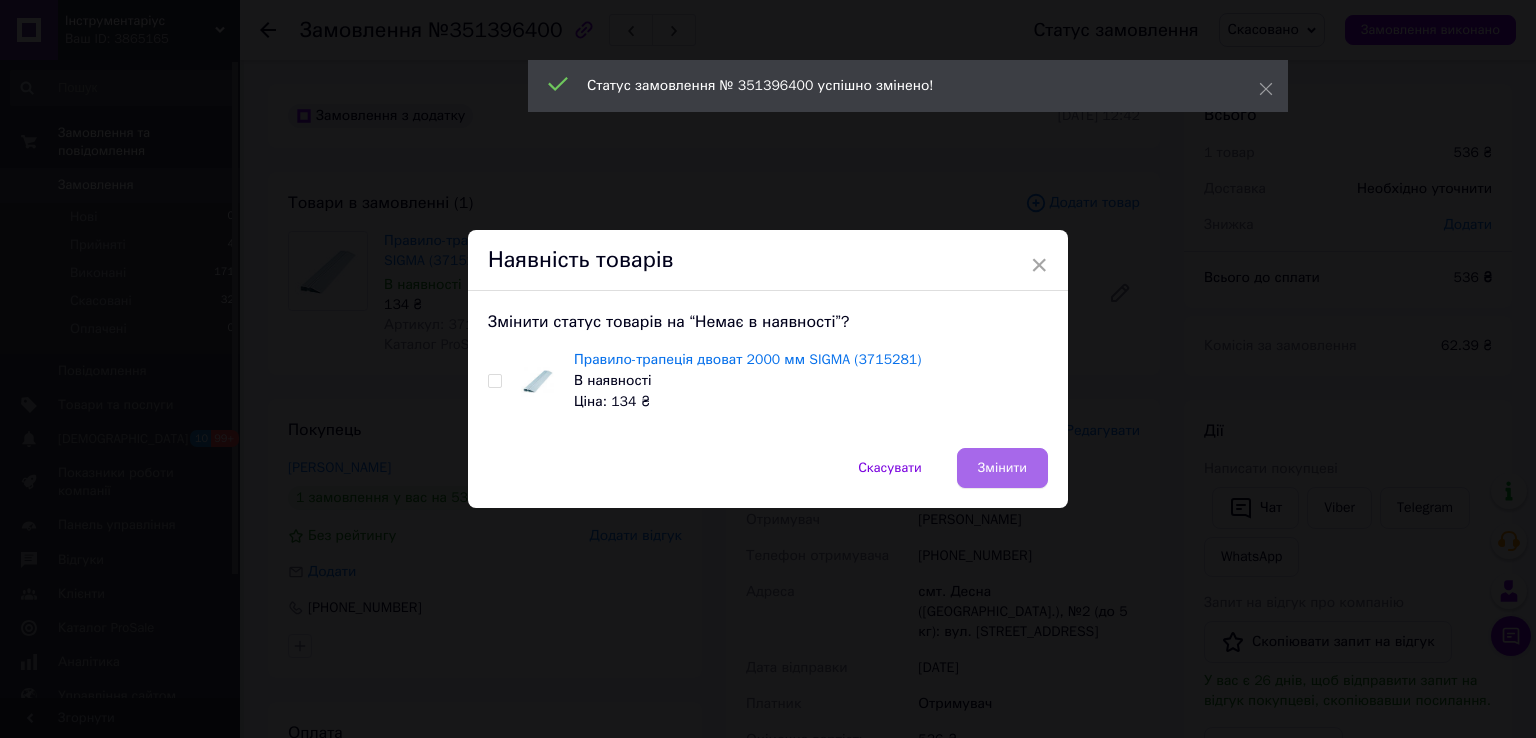 click on "Змінити" at bounding box center (1002, 468) 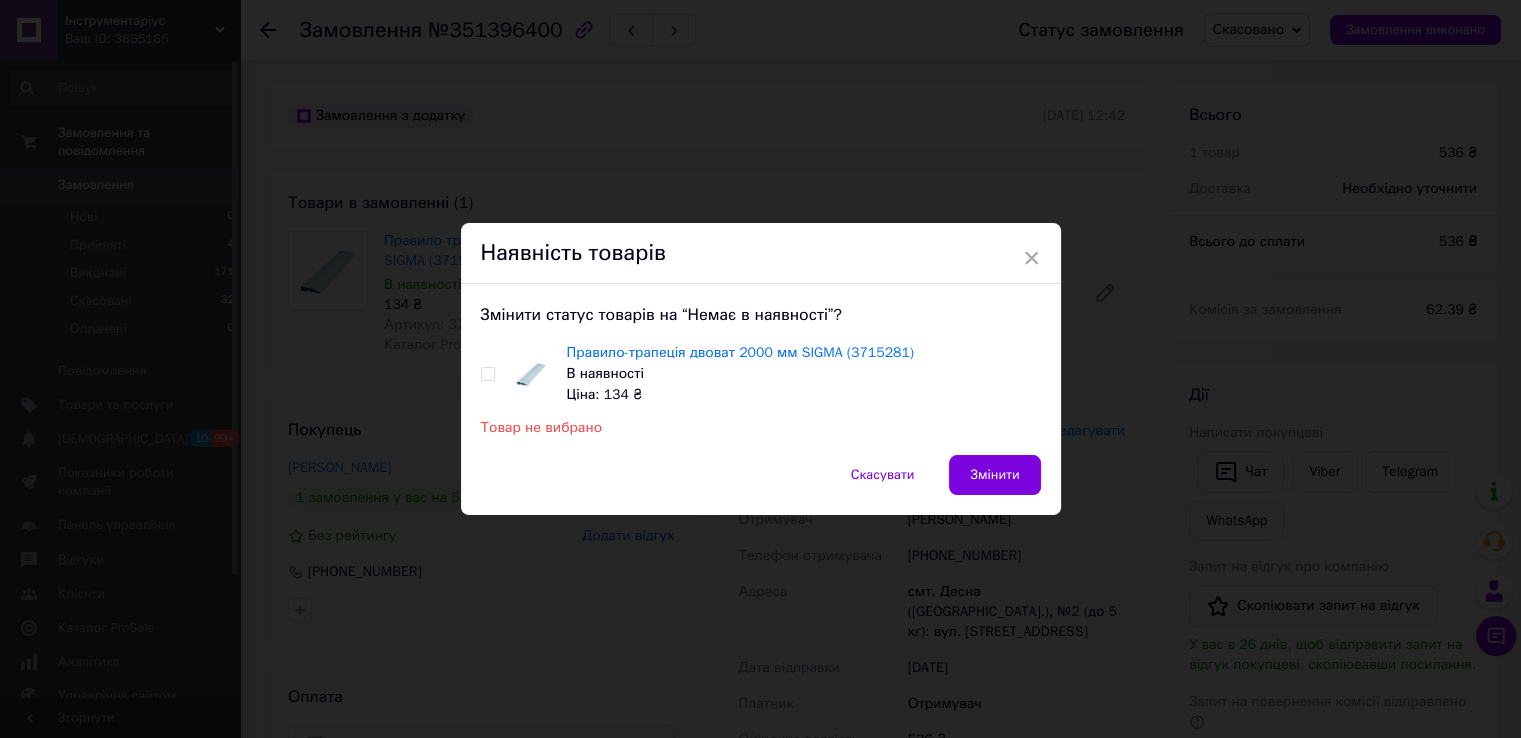 click at bounding box center (487, 374) 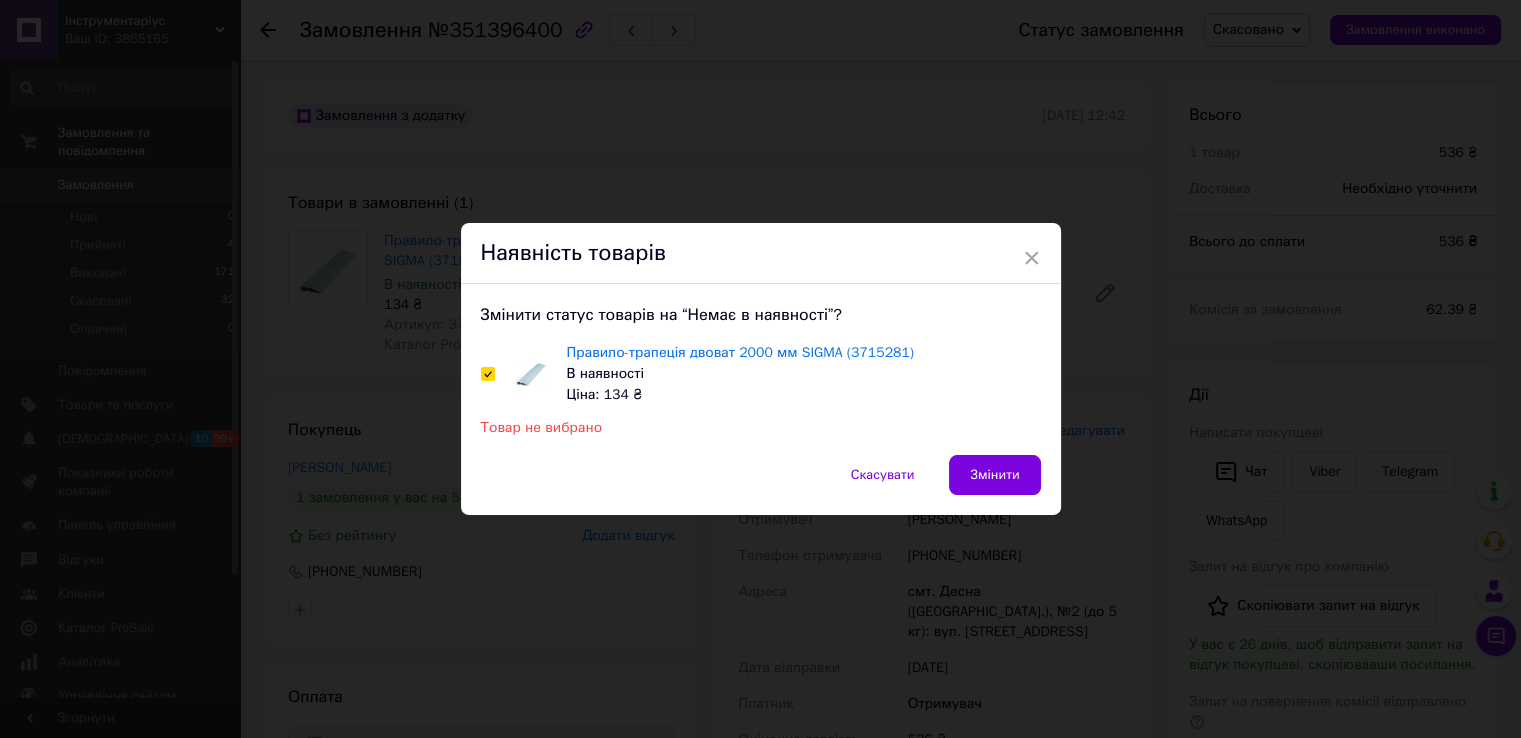 checkbox on "true" 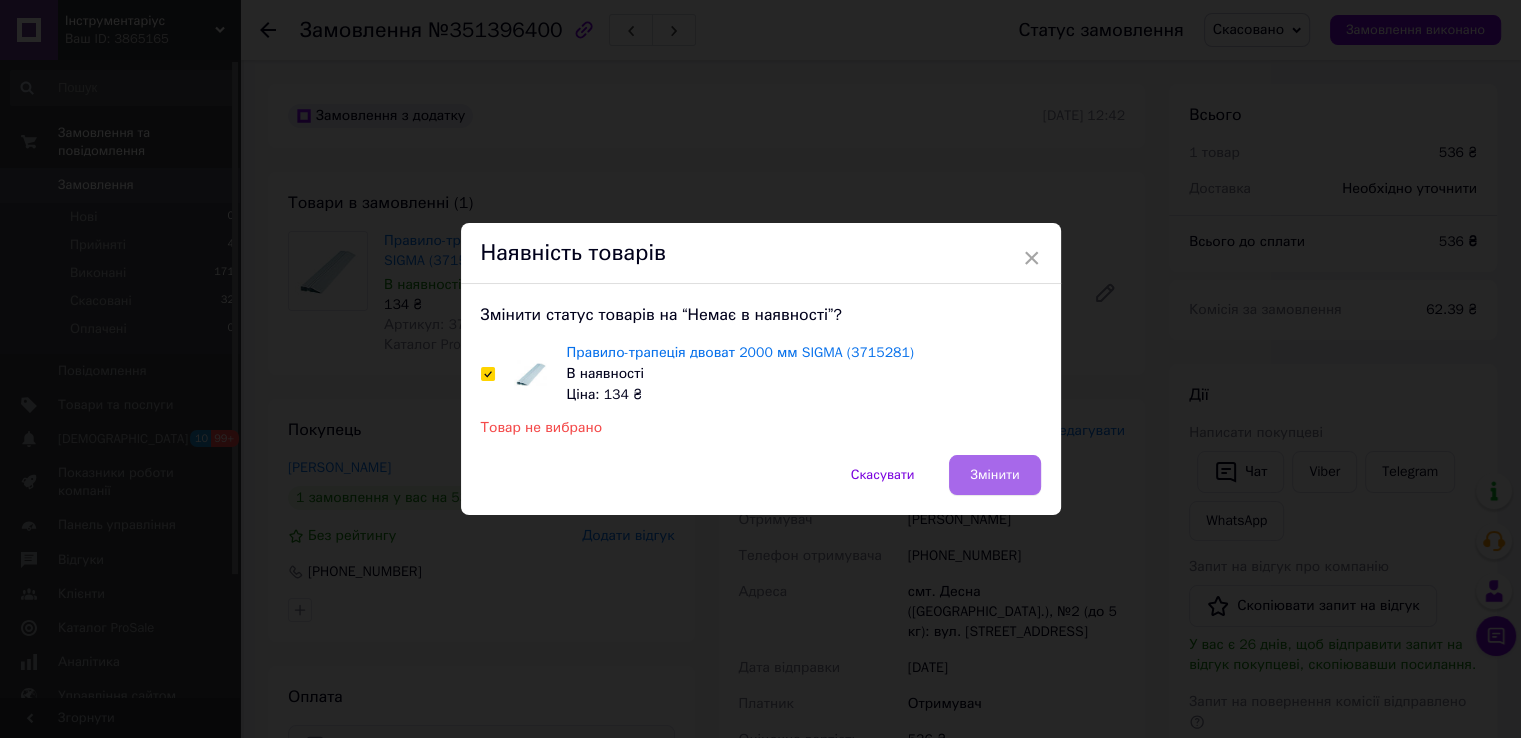 click on "Змінити" at bounding box center [994, 475] 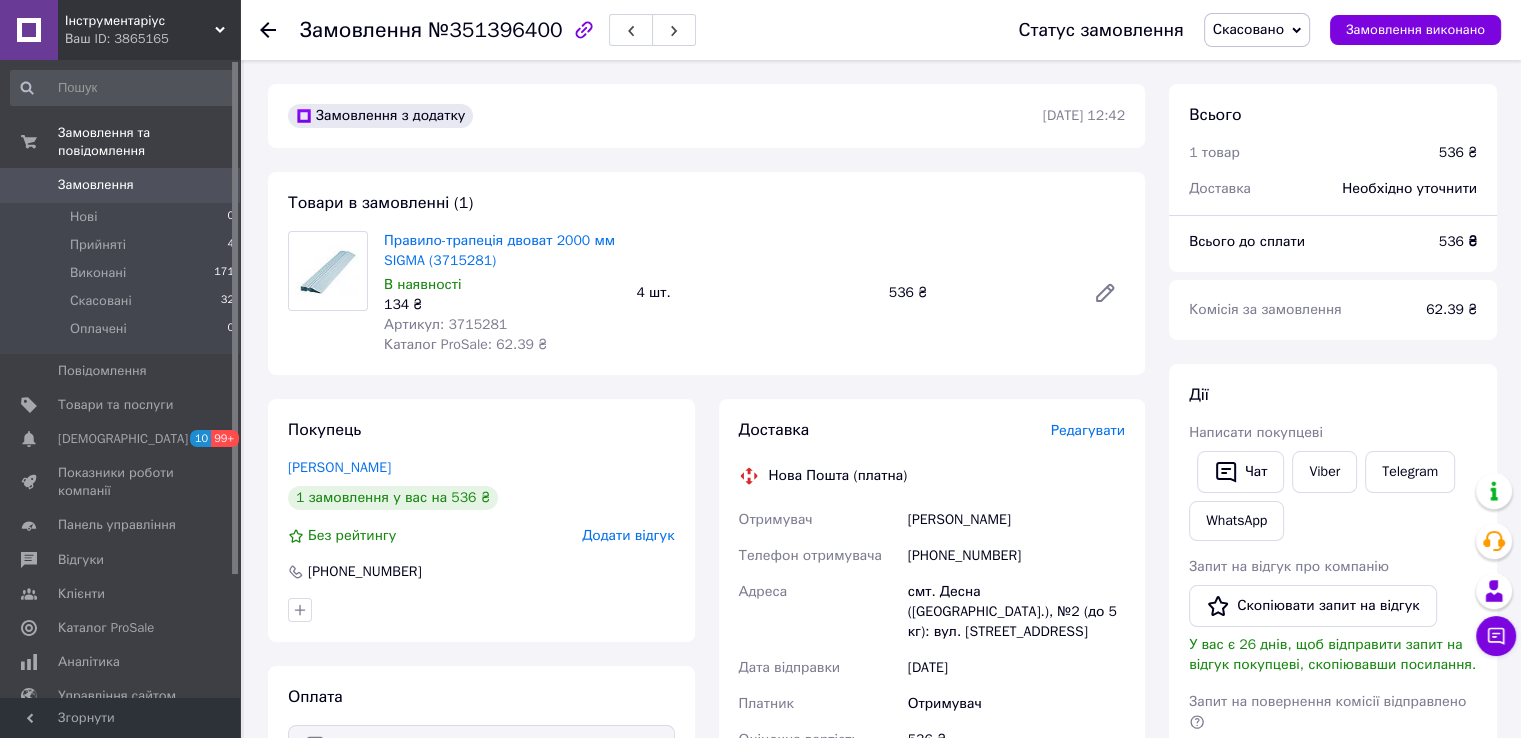 click on "Замовлення" at bounding box center (96, 185) 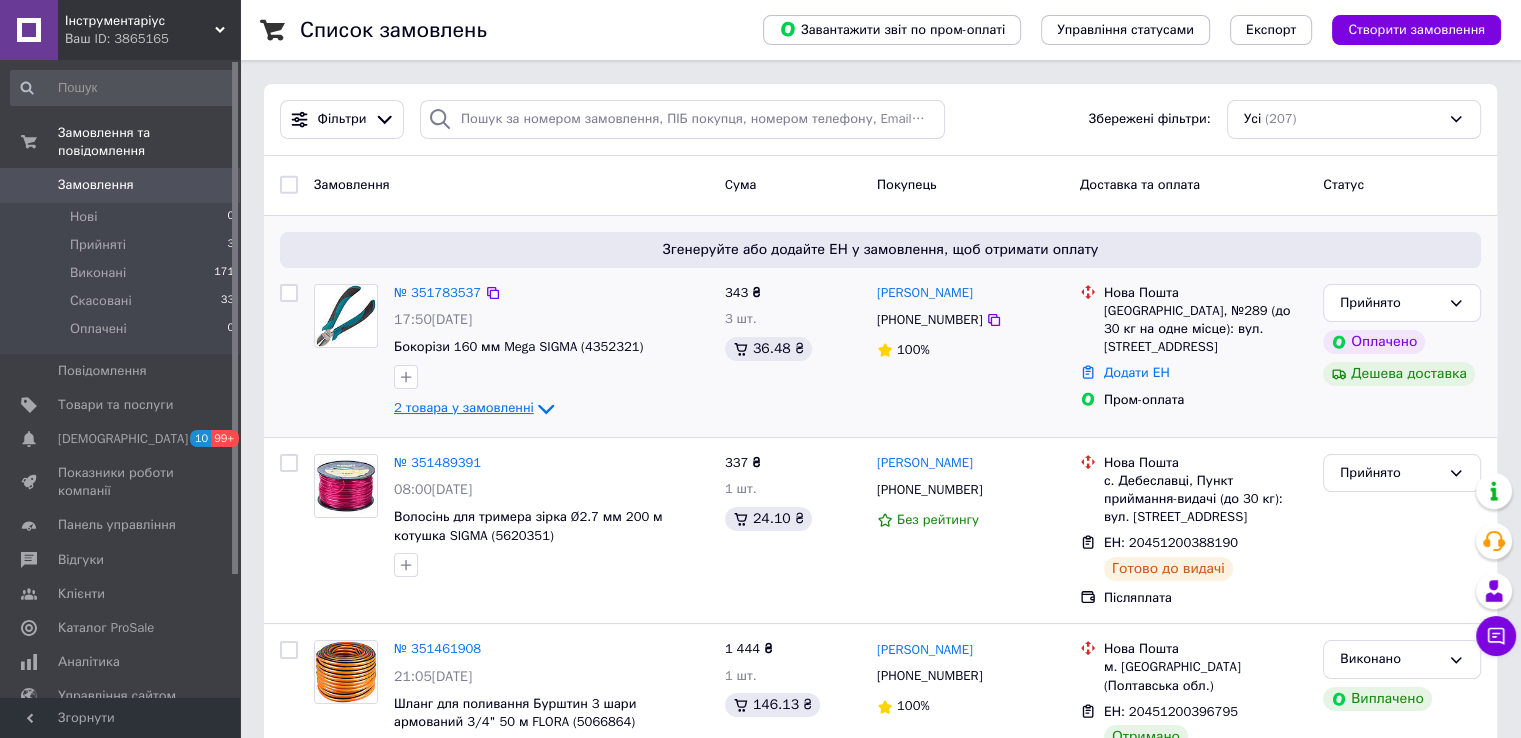 click on "2 товара у замовленні" at bounding box center [464, 407] 